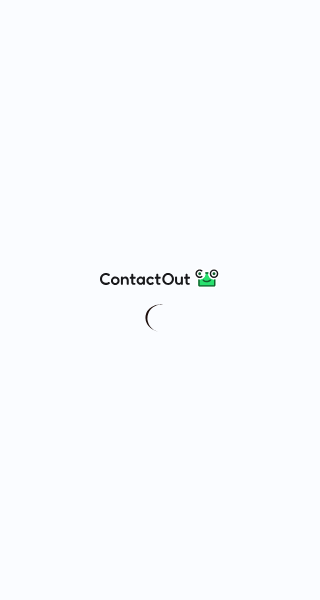 scroll, scrollTop: 0, scrollLeft: 0, axis: both 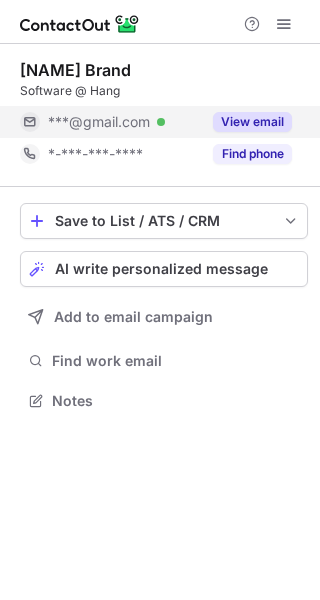 click on "View email" at bounding box center (252, 122) 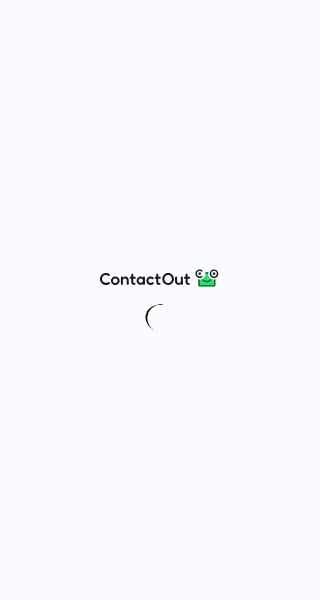 scroll, scrollTop: 0, scrollLeft: 0, axis: both 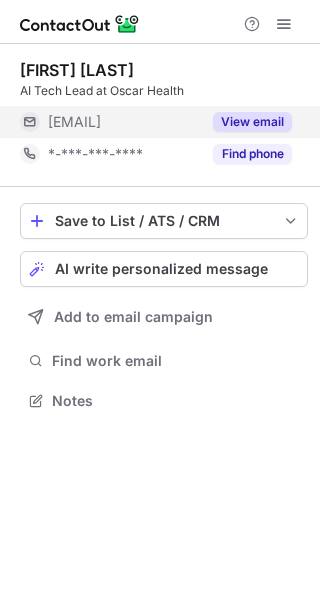 click on "View email" at bounding box center (252, 122) 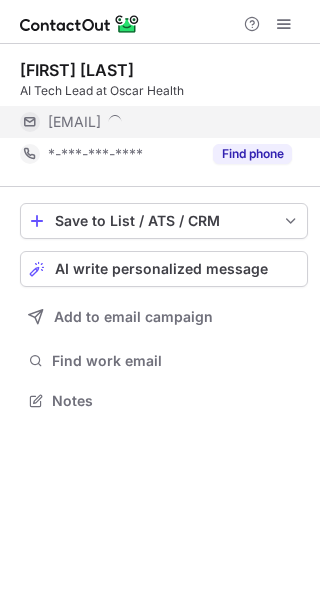 scroll, scrollTop: 10, scrollLeft: 10, axis: both 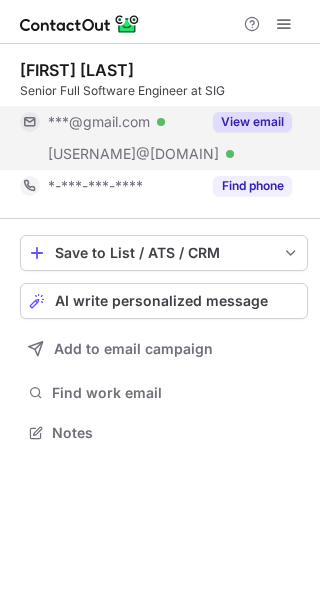 click on "View email" at bounding box center [252, 122] 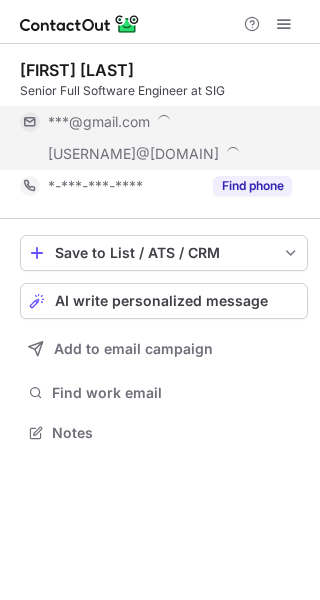 scroll, scrollTop: 10, scrollLeft: 10, axis: both 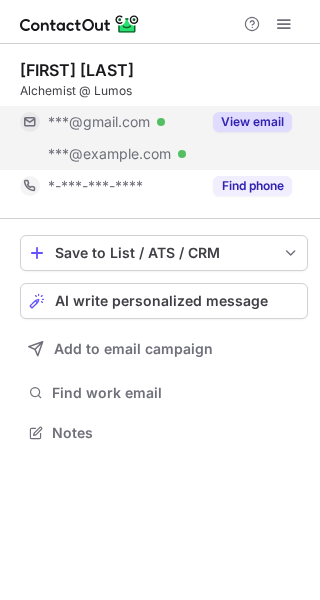click on "View email" at bounding box center [252, 122] 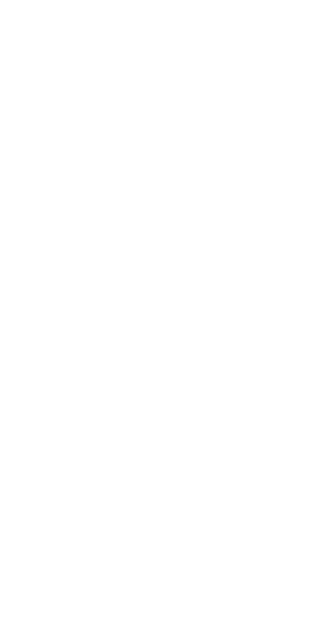 scroll, scrollTop: 0, scrollLeft: 0, axis: both 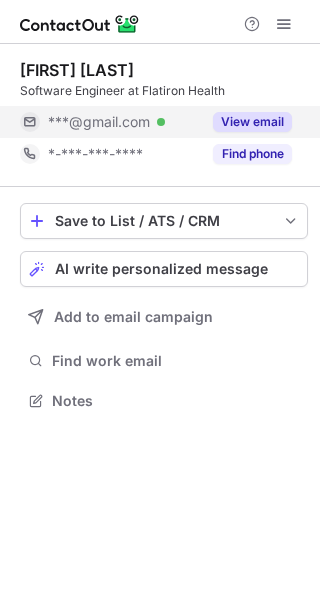 click on "View email" at bounding box center [252, 122] 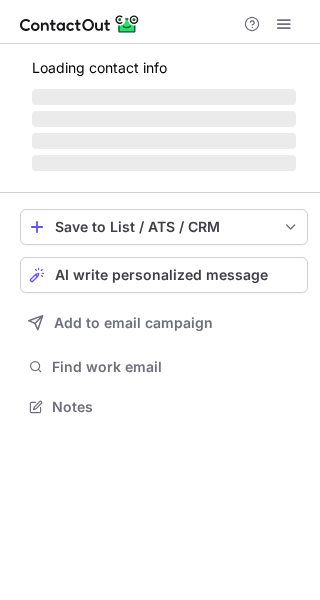 scroll, scrollTop: 0, scrollLeft: 0, axis: both 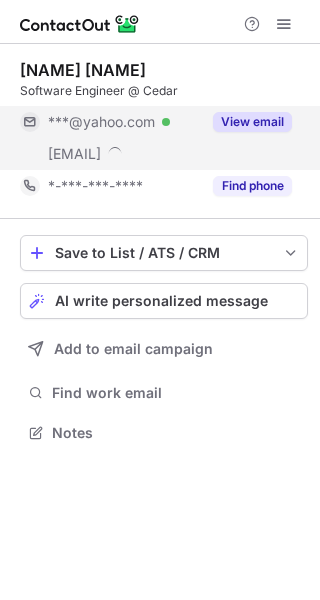 click on "View email" at bounding box center [246, 122] 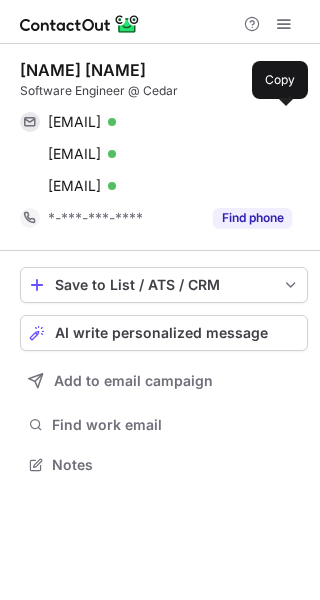 scroll, scrollTop: 10, scrollLeft: 10, axis: both 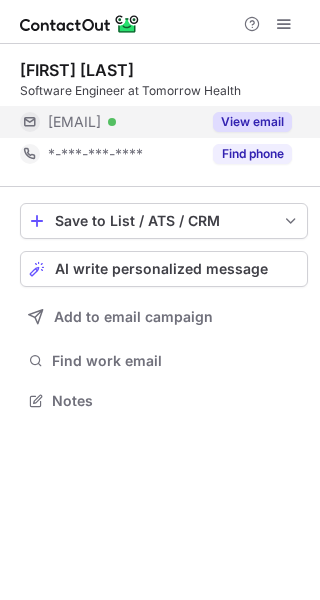 click on "View email" at bounding box center [252, 122] 